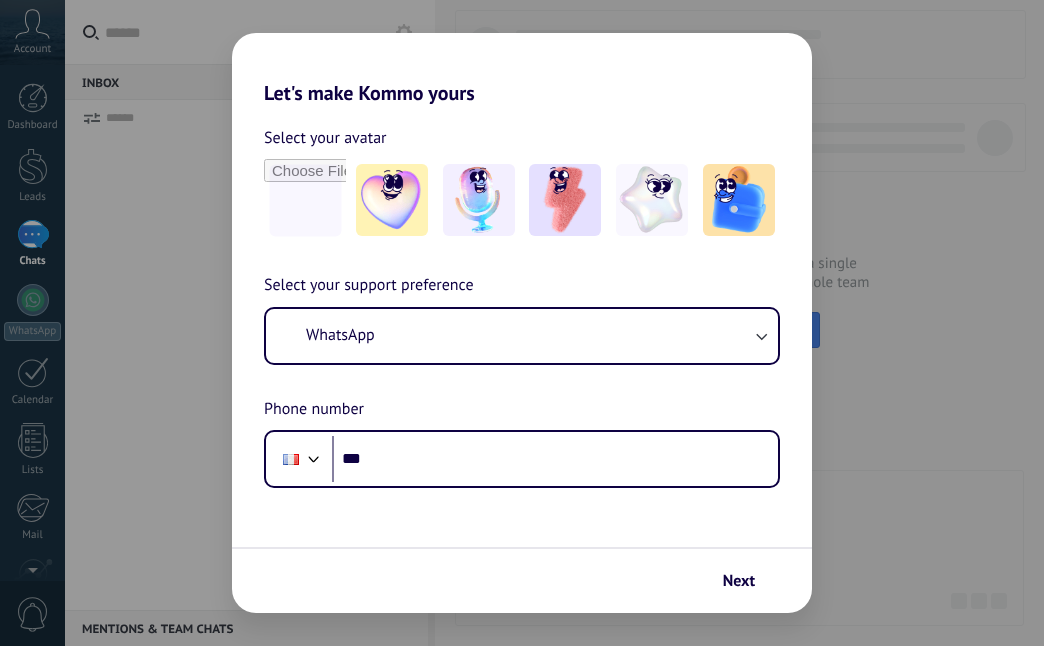 scroll, scrollTop: 0, scrollLeft: 0, axis: both 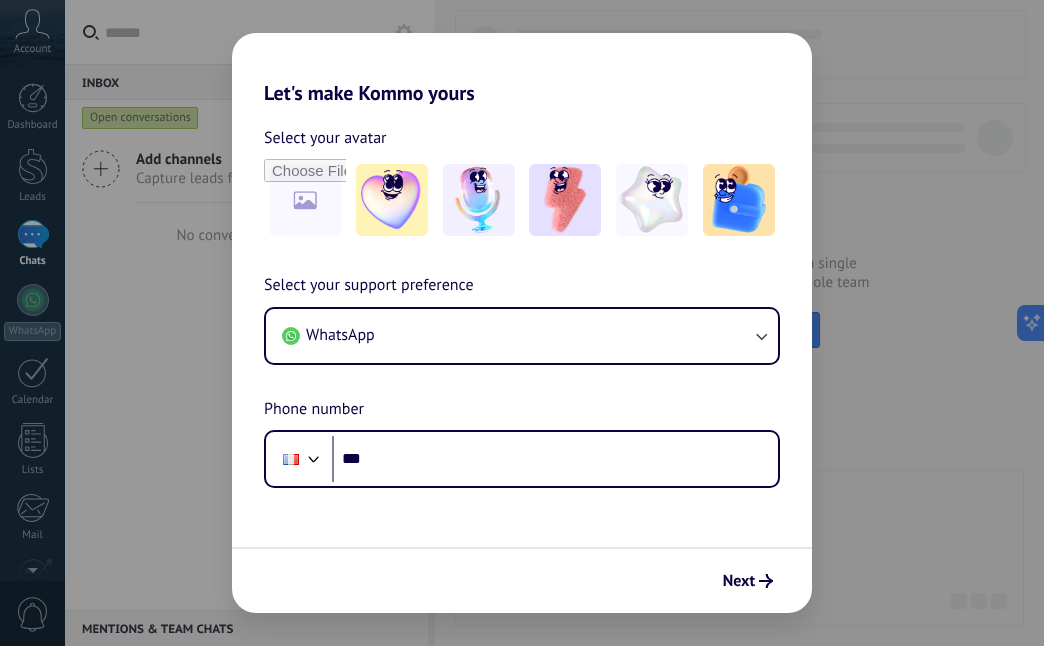 drag, startPoint x: 686, startPoint y: 161, endPoint x: 650, endPoint y: 96, distance: 74.30343 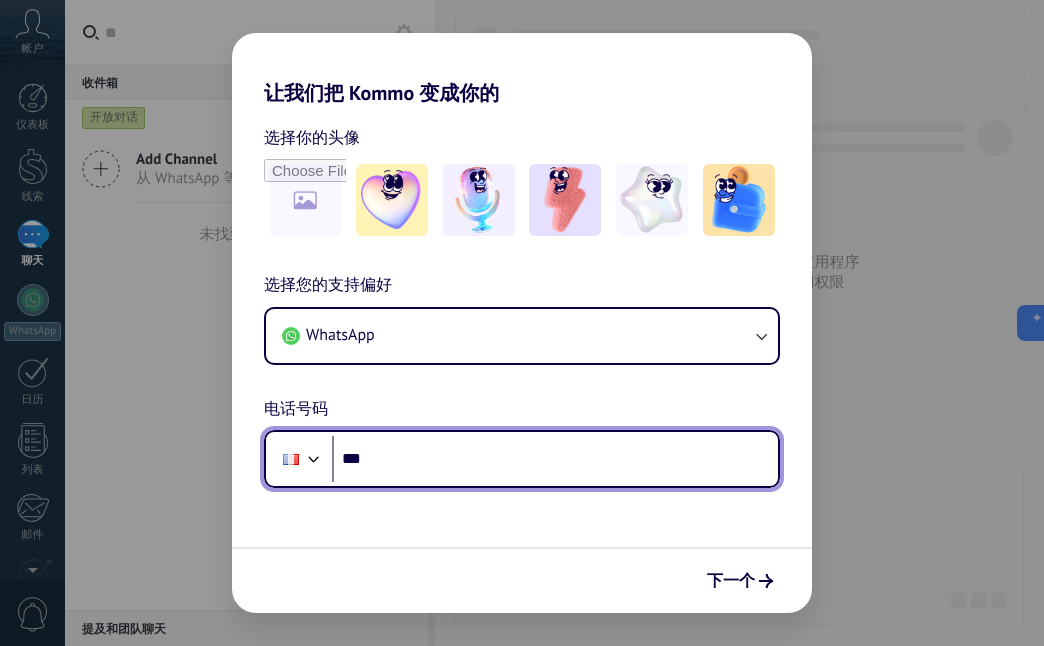 click at bounding box center [291, 459] 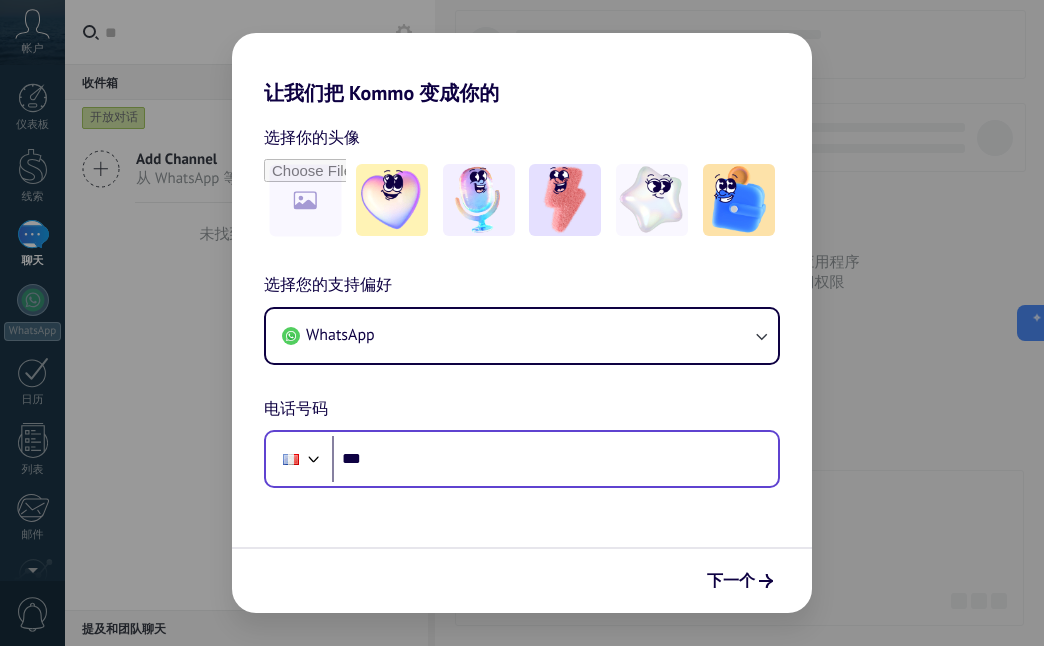 scroll, scrollTop: 72, scrollLeft: 0, axis: vertical 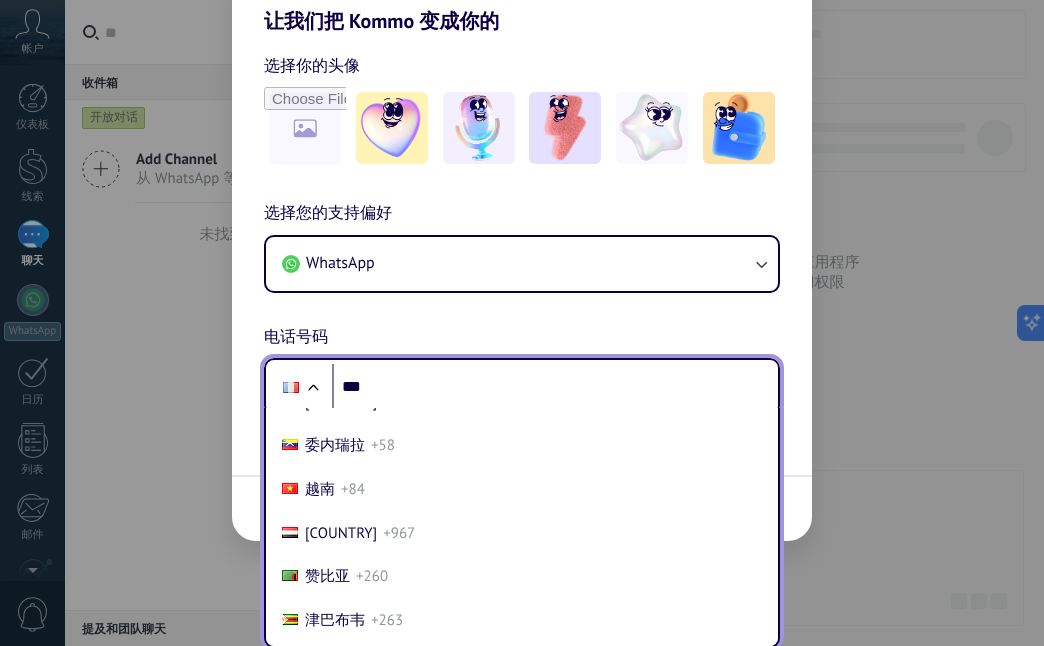 click on "USA +[PHONE]" at bounding box center (522, 230) 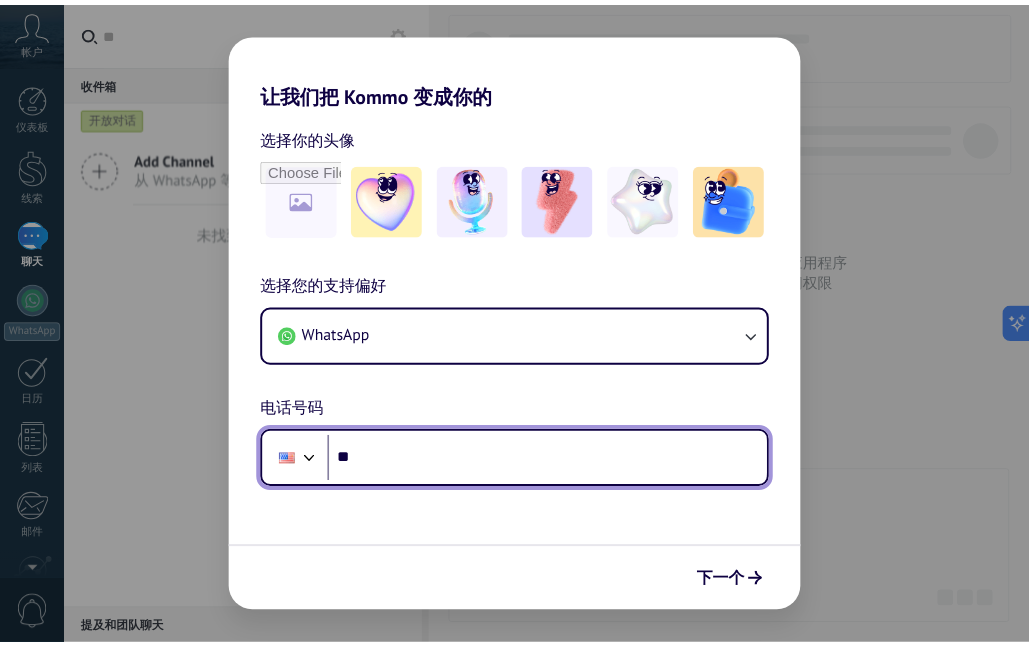 scroll, scrollTop: 0, scrollLeft: 0, axis: both 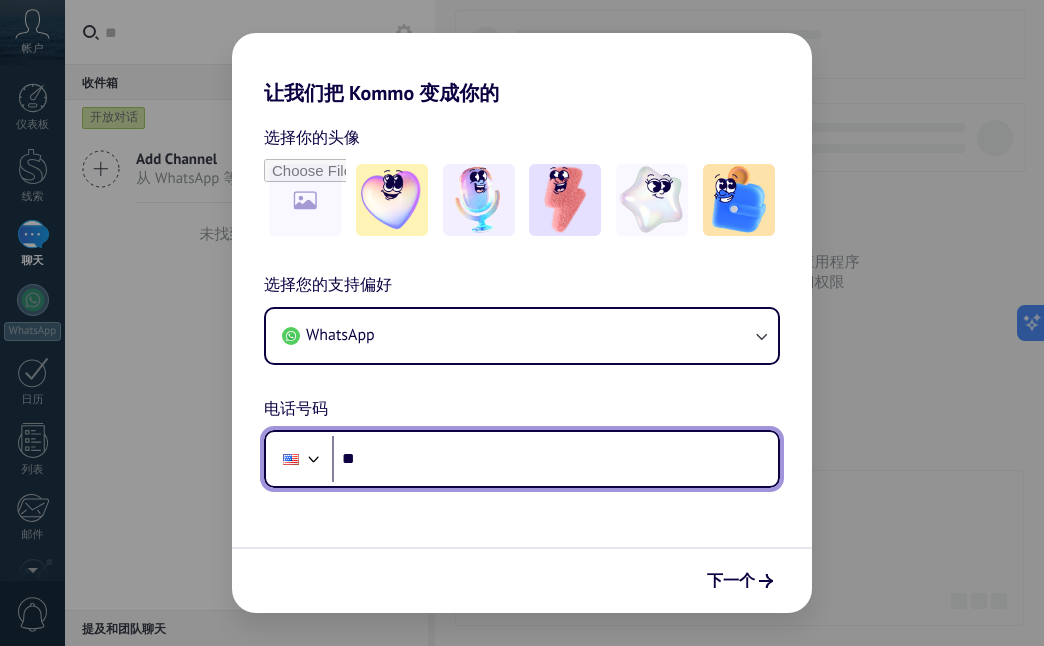 click on "***" at bounding box center [555, 459] 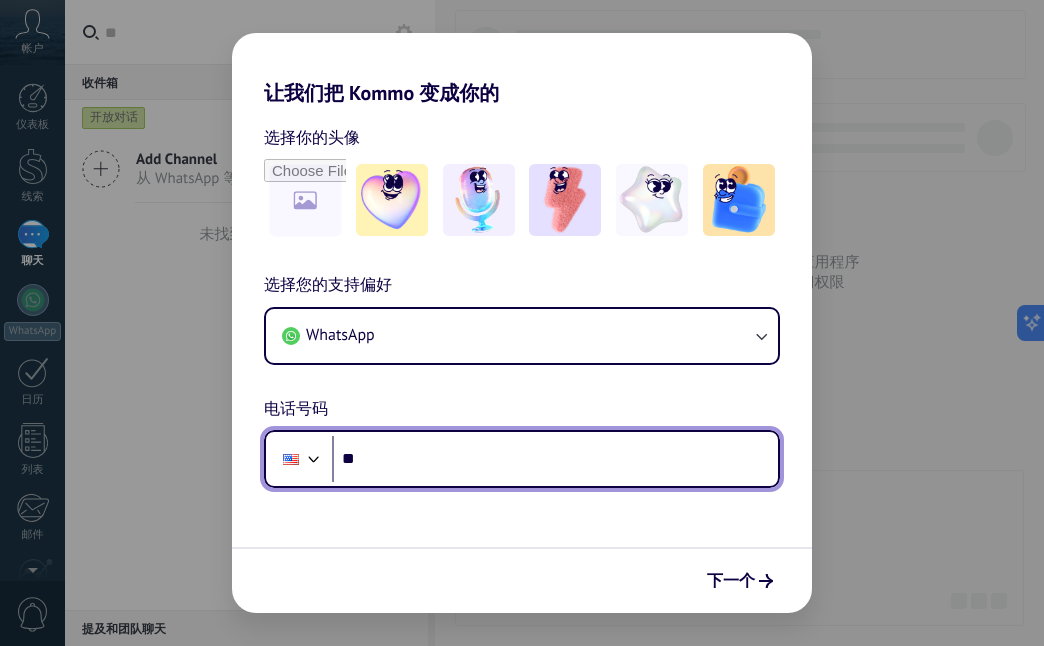 click on "***" at bounding box center [555, 459] 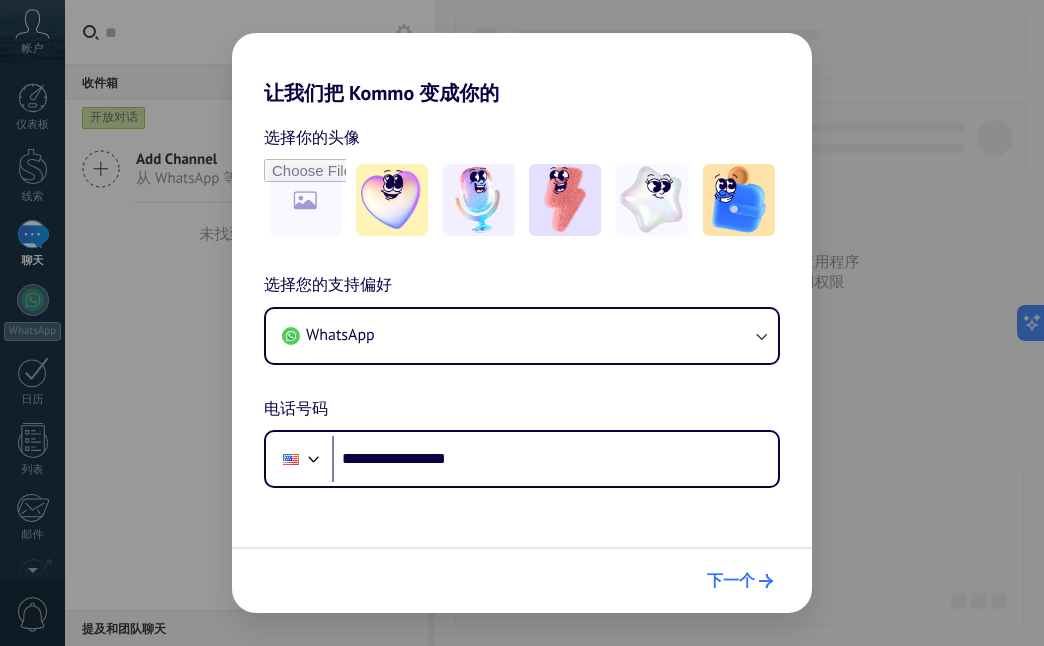 click on "下一个" at bounding box center (731, 581) 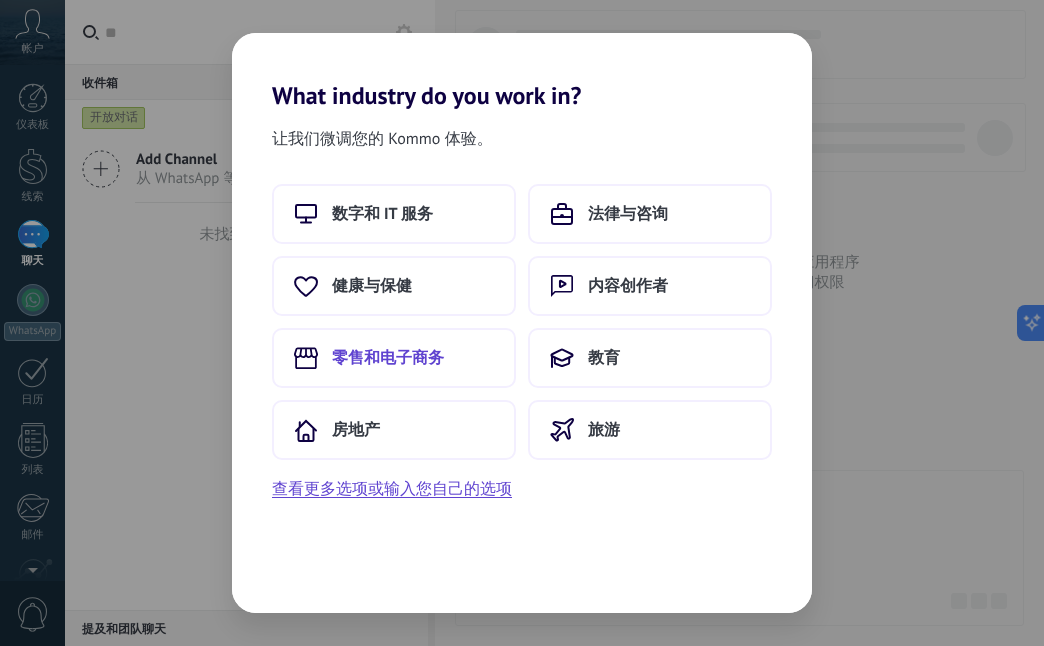 click on "零售和电子商务" at bounding box center [394, 358] 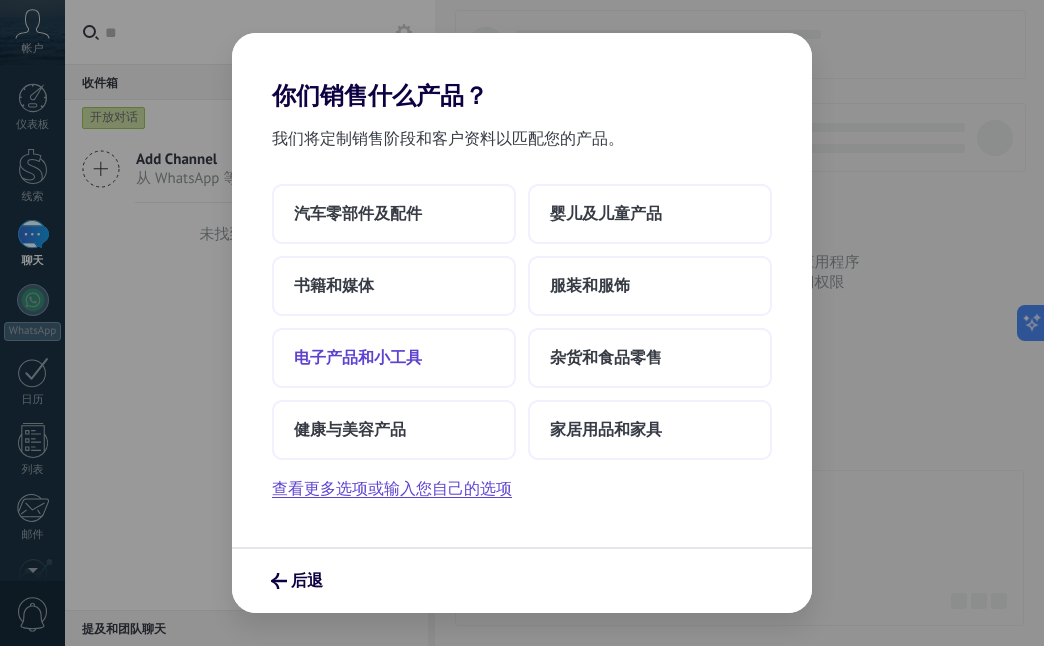 click on "电子产品和小工具" at bounding box center (394, 358) 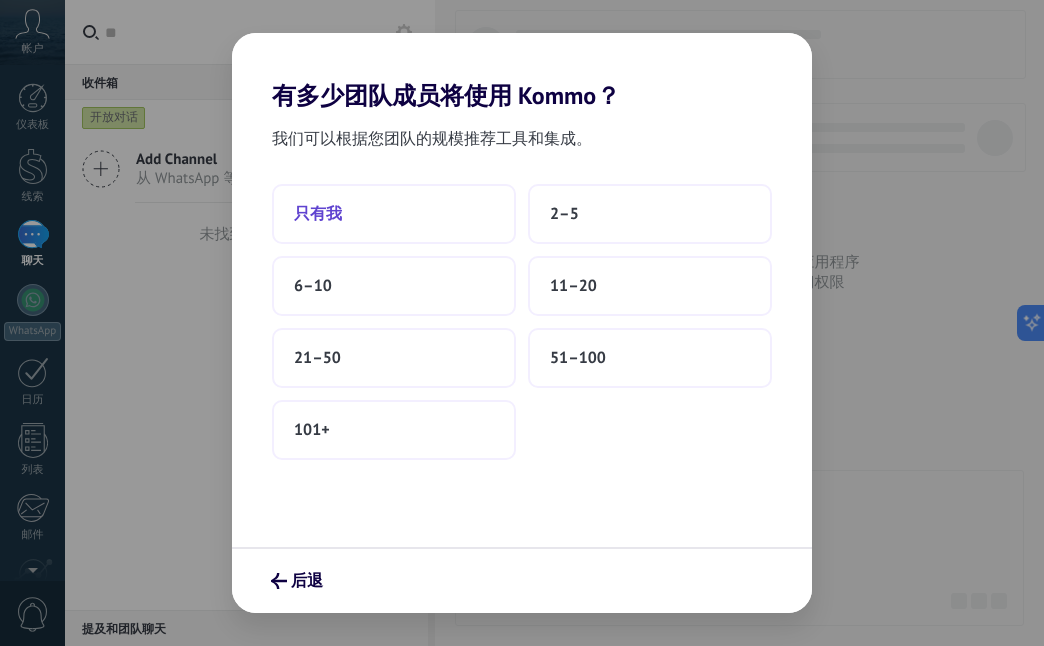 click on "只有我" at bounding box center [394, 214] 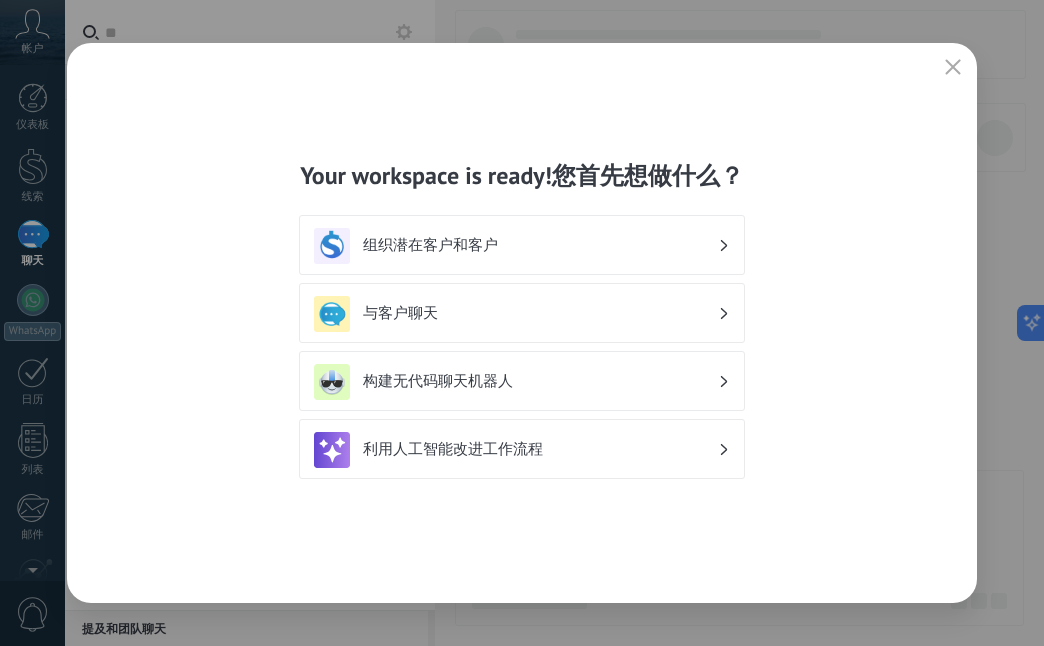 click on "组织潜在客户和客户" at bounding box center [540, 245] 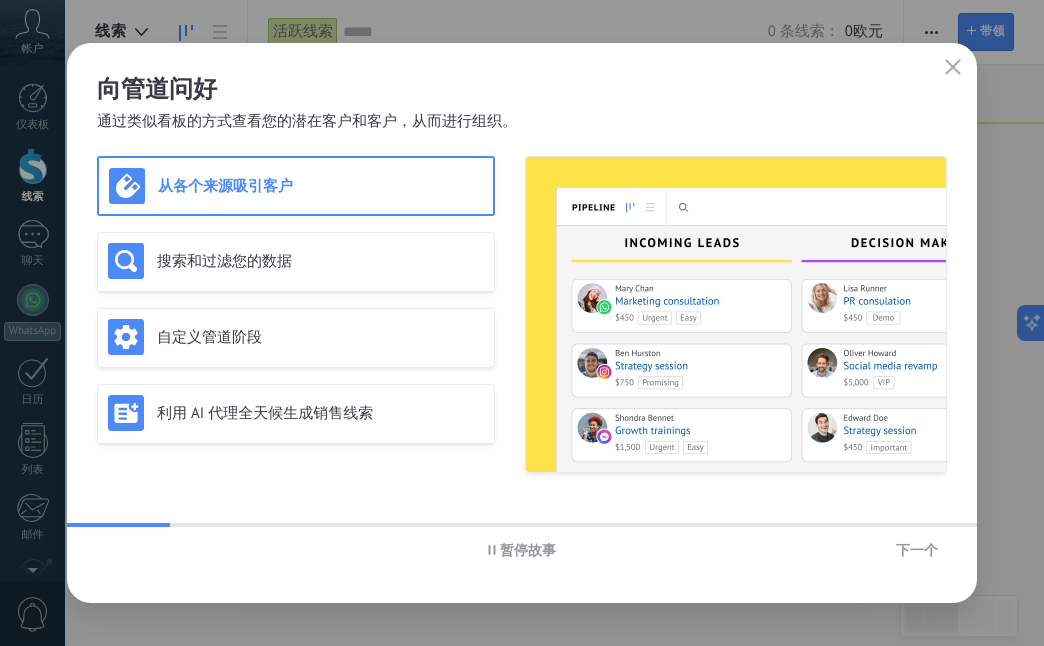 click on "下一个" at bounding box center (917, 550) 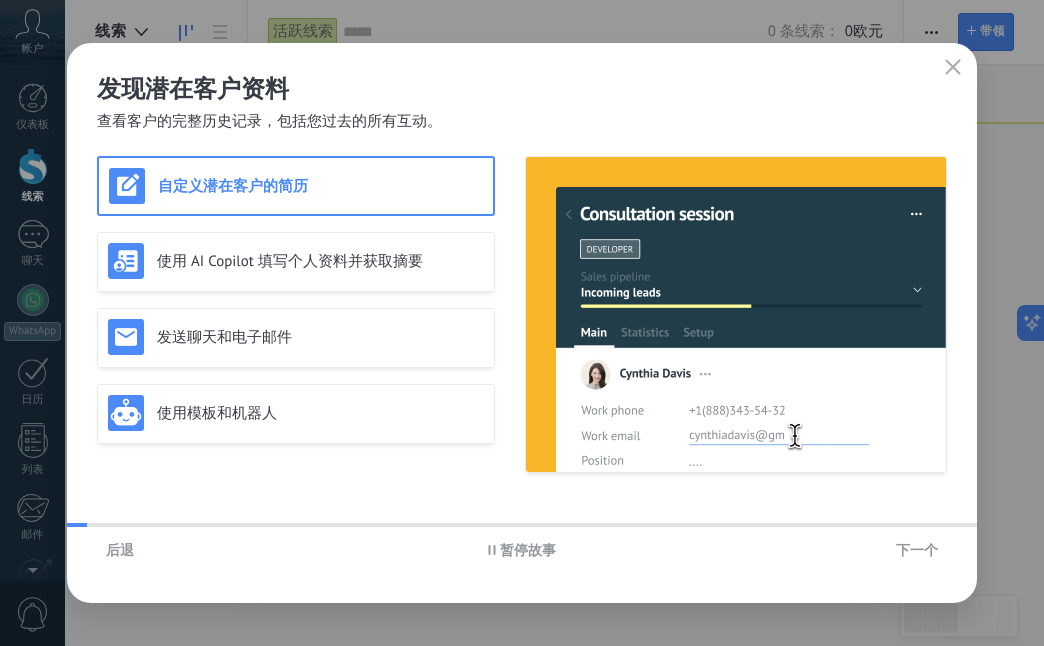 click on "下一个" at bounding box center (917, 550) 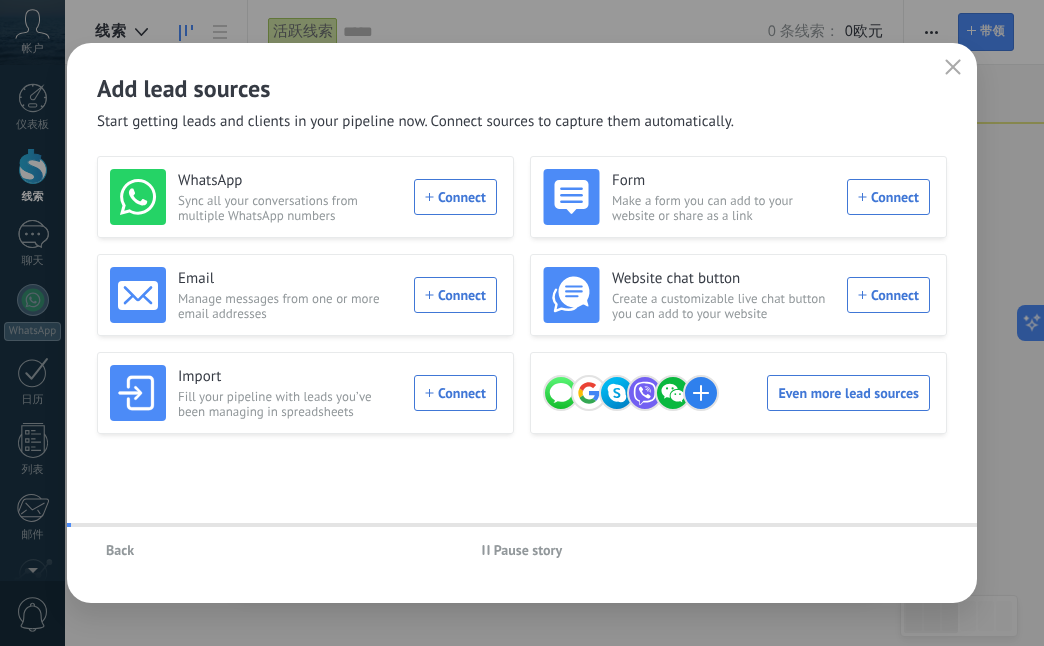click on "Back Pause story" at bounding box center (522, 550) 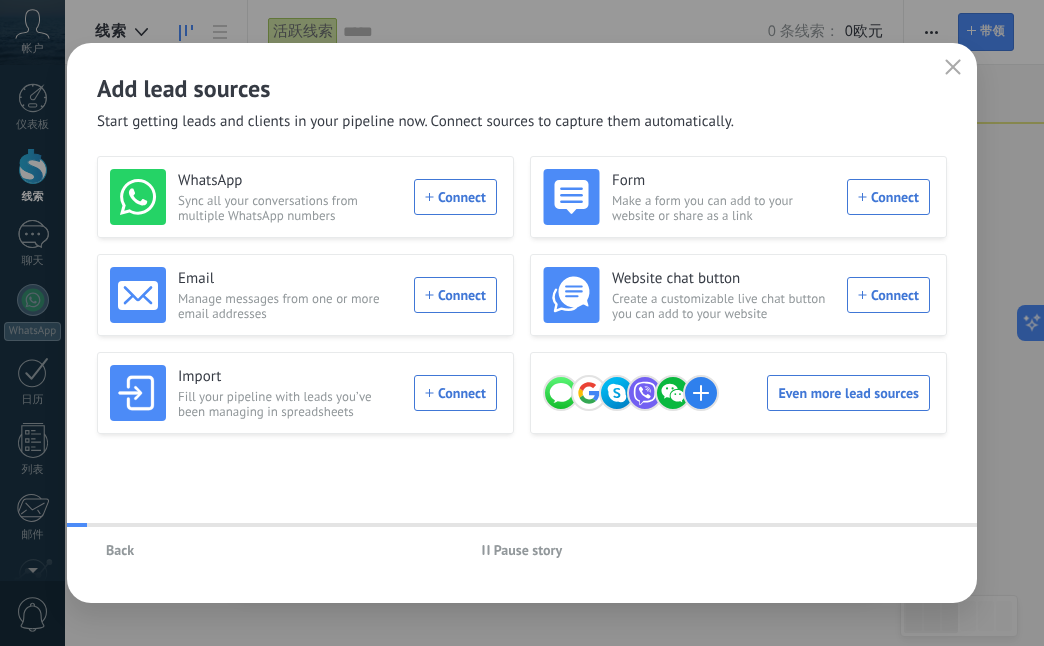 click on "Back Pause story" at bounding box center (522, 550) 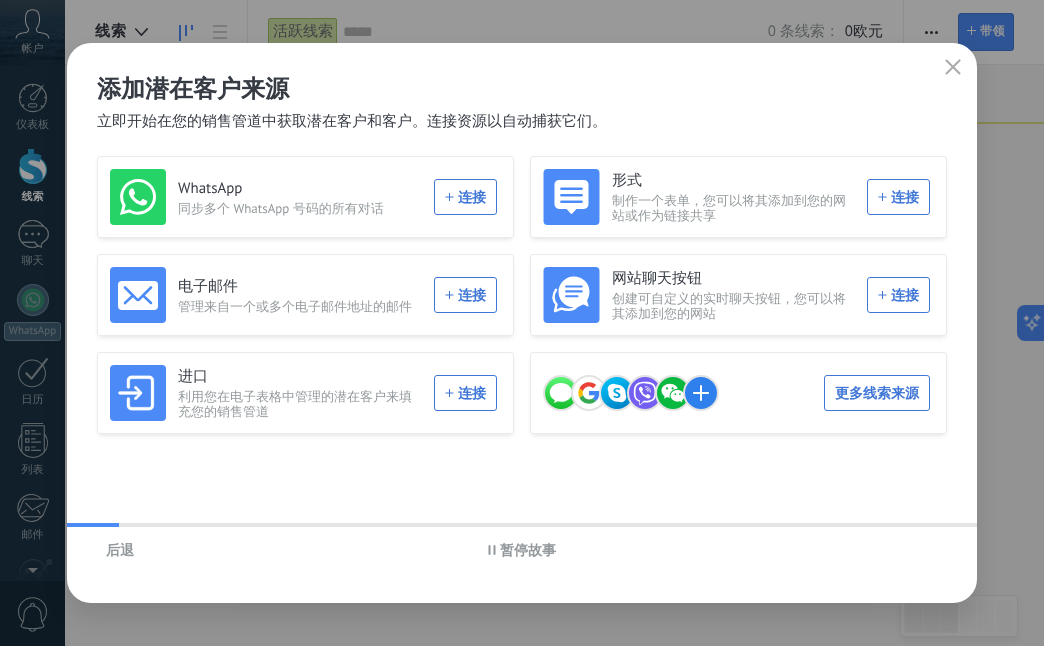 click on "后退 暂停故事" at bounding box center (522, 550) 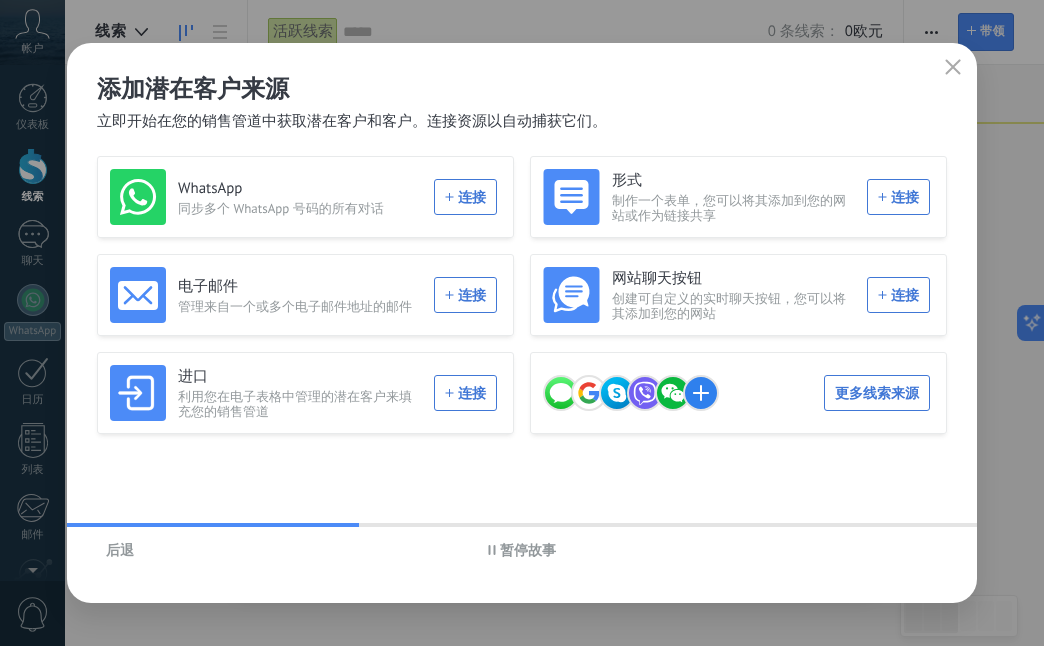 click at bounding box center (953, 68) 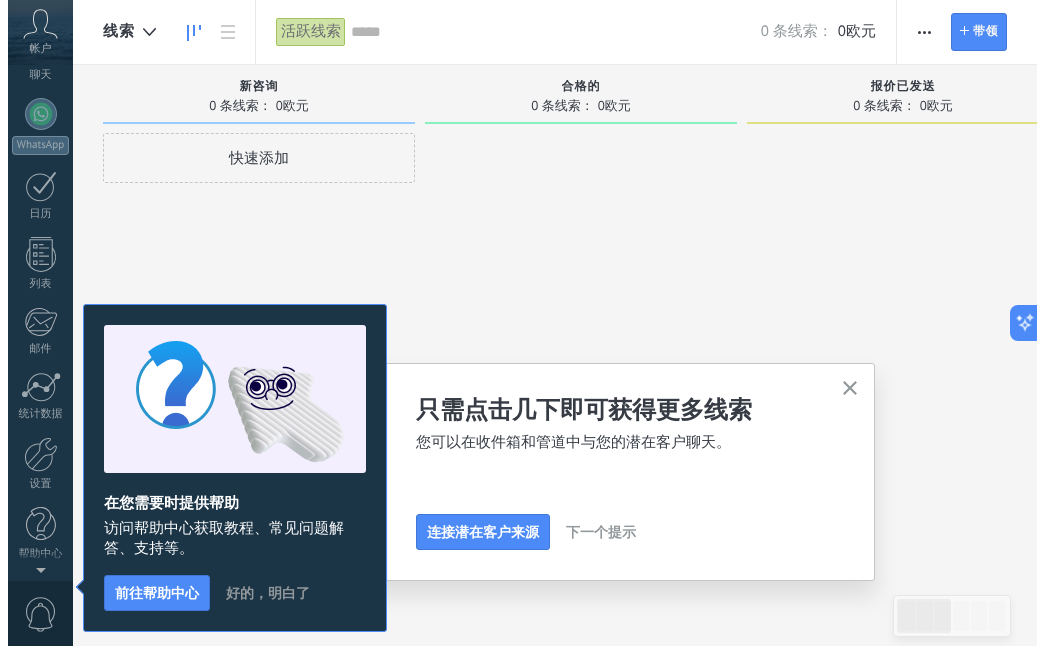scroll, scrollTop: 0, scrollLeft: 0, axis: both 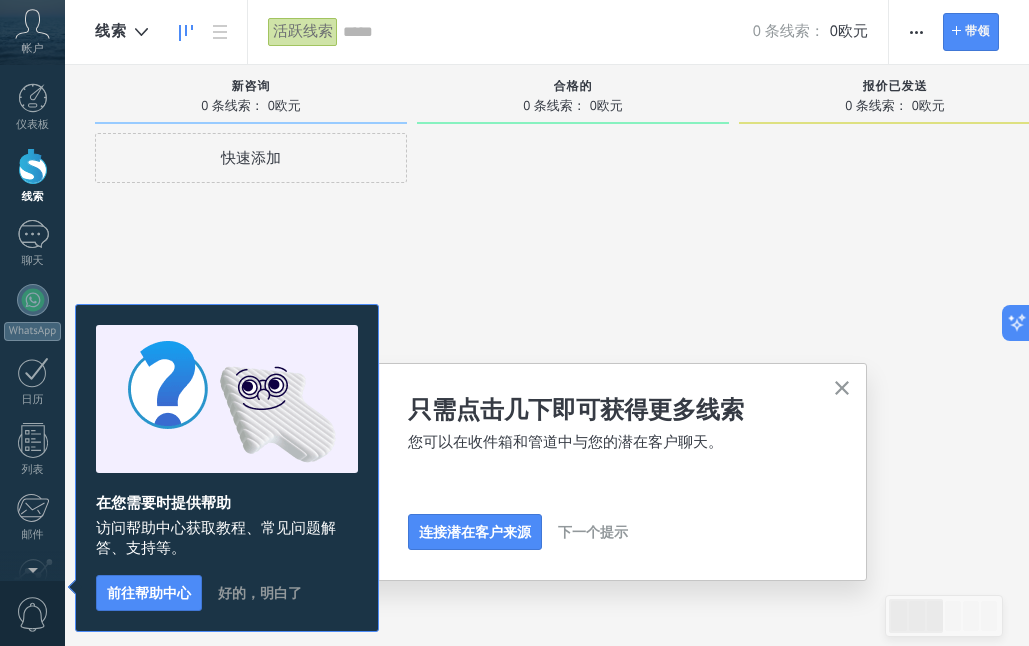 click at bounding box center [842, 389] 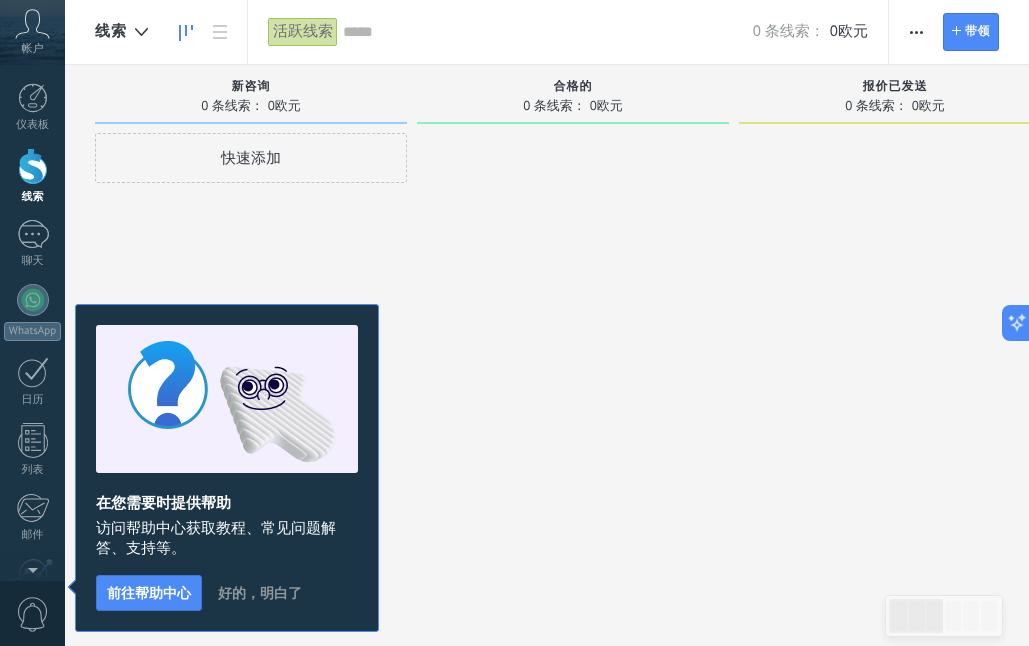 click on "0欧元" at bounding box center (849, 31) 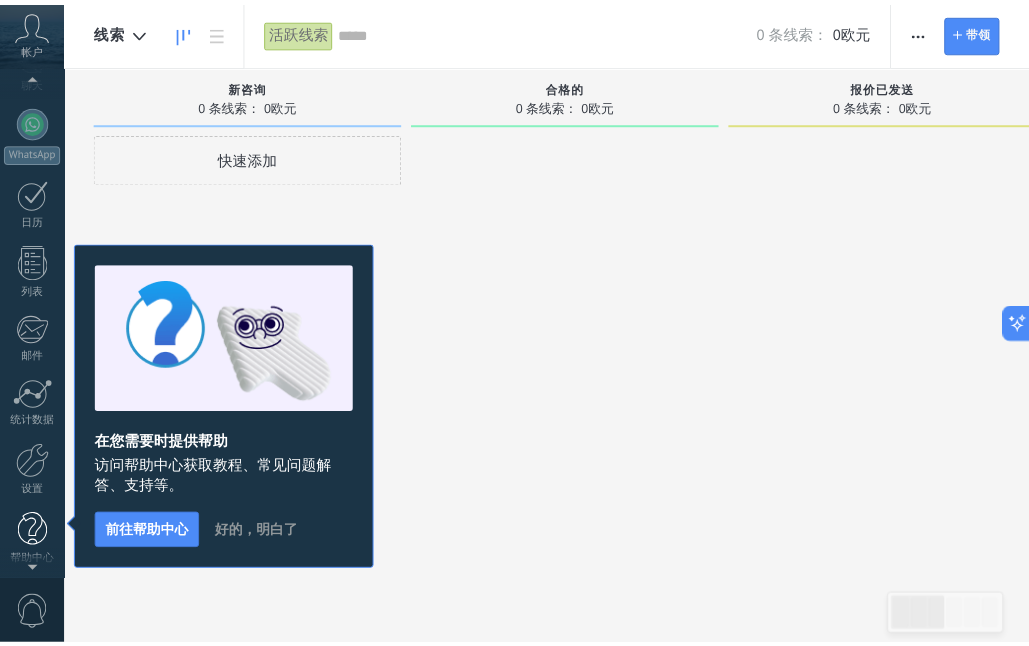 scroll, scrollTop: 186, scrollLeft: 0, axis: vertical 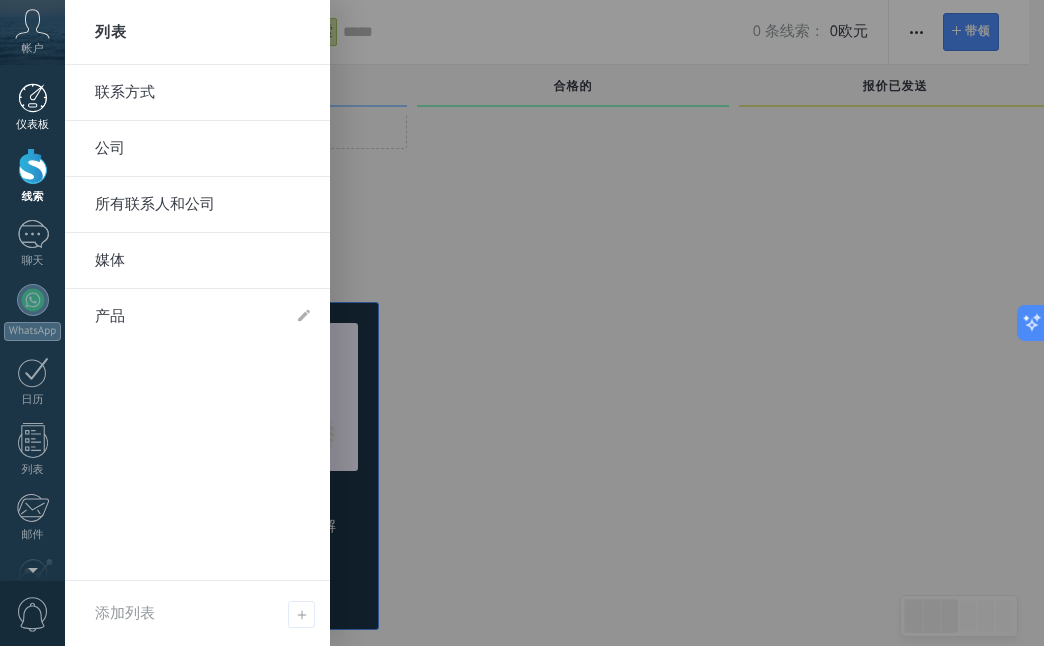 click at bounding box center [33, 98] 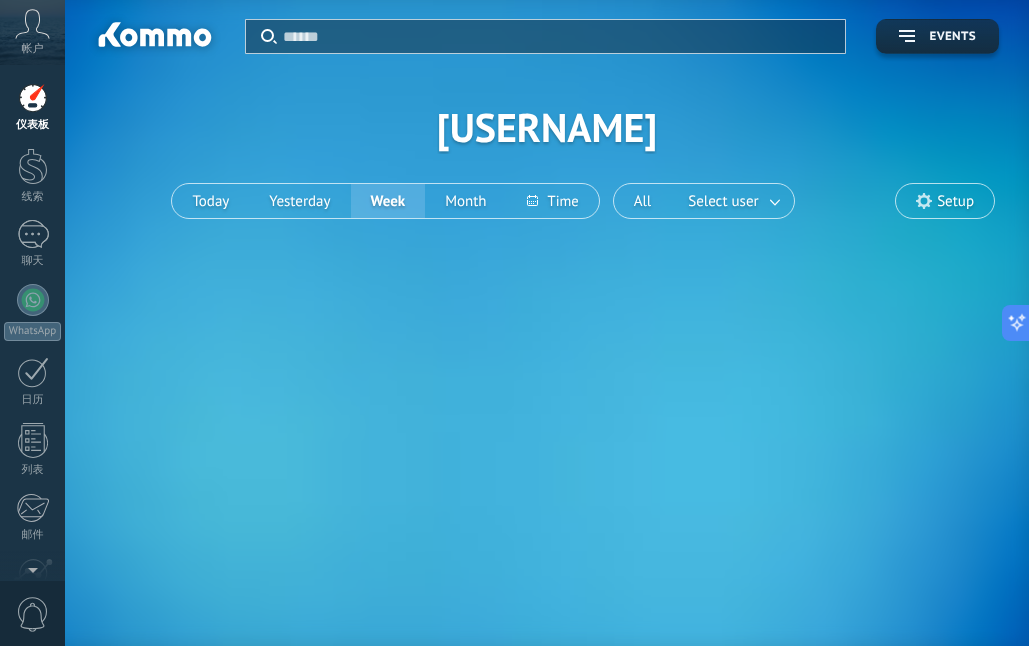 scroll, scrollTop: 0, scrollLeft: 0, axis: both 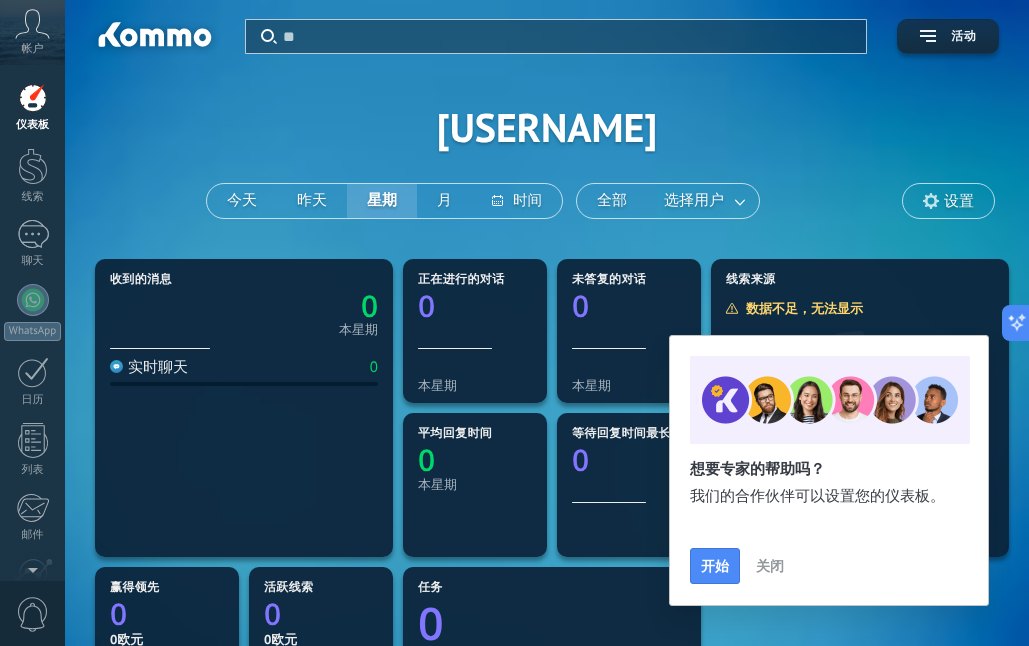 click on "申请 活动 [USERNAME] 今天 昨天 星期 月 全部 选择用户 设置" at bounding box center [547, 127] 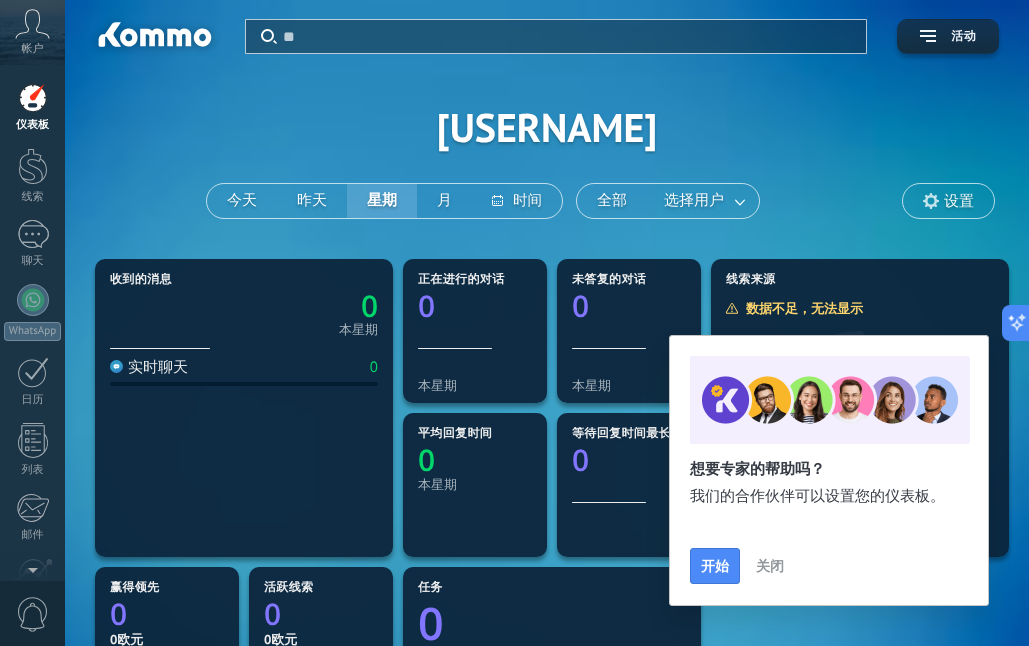 click on "关闭" at bounding box center (770, 566) 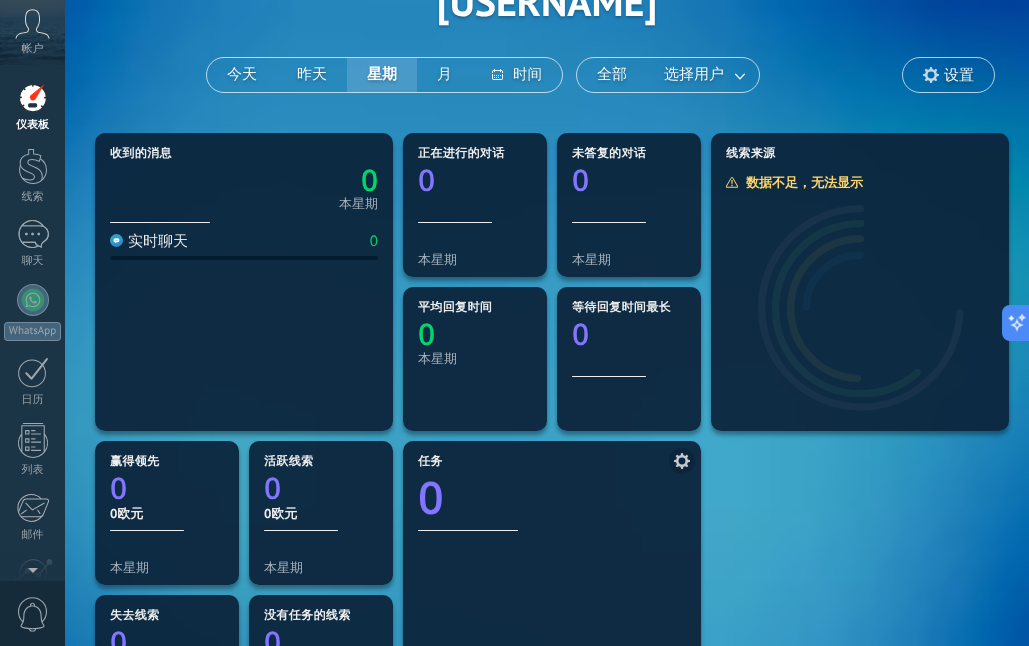 scroll, scrollTop: 0, scrollLeft: 0, axis: both 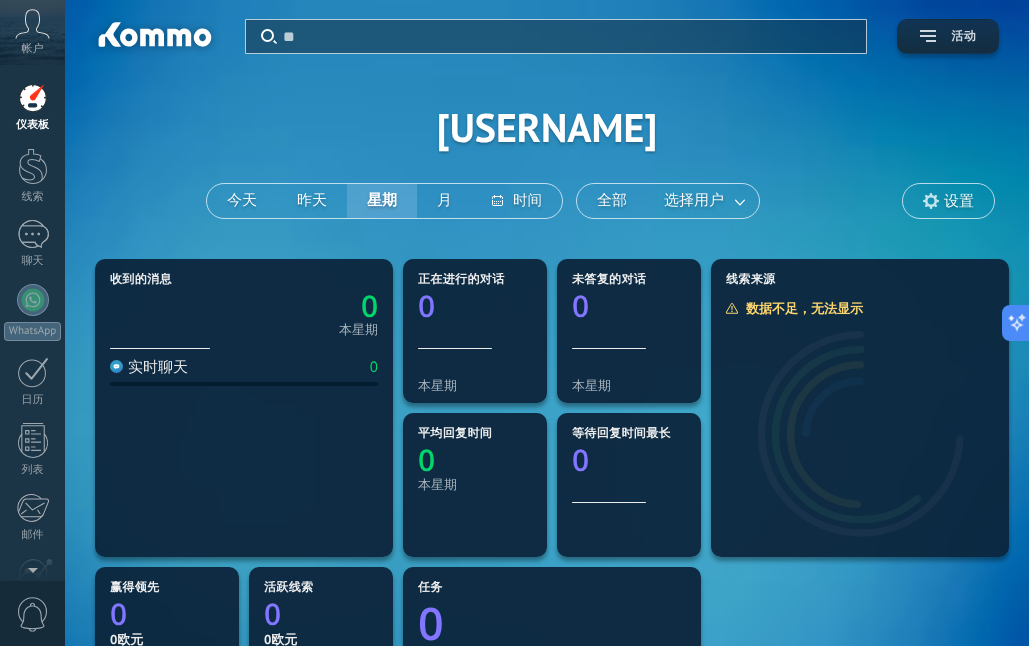 click 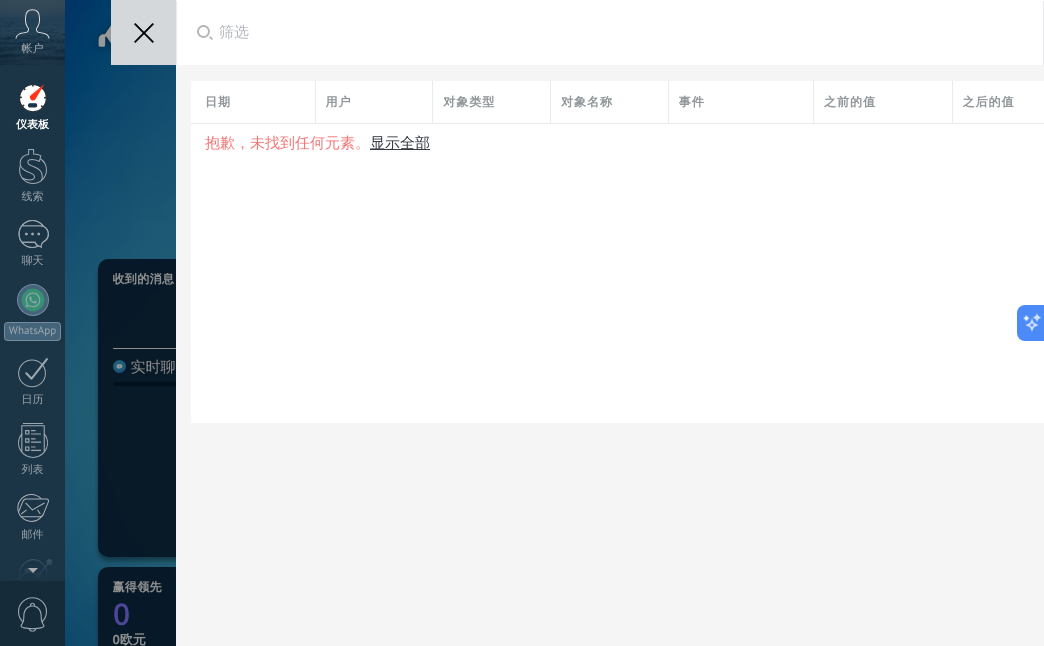 click 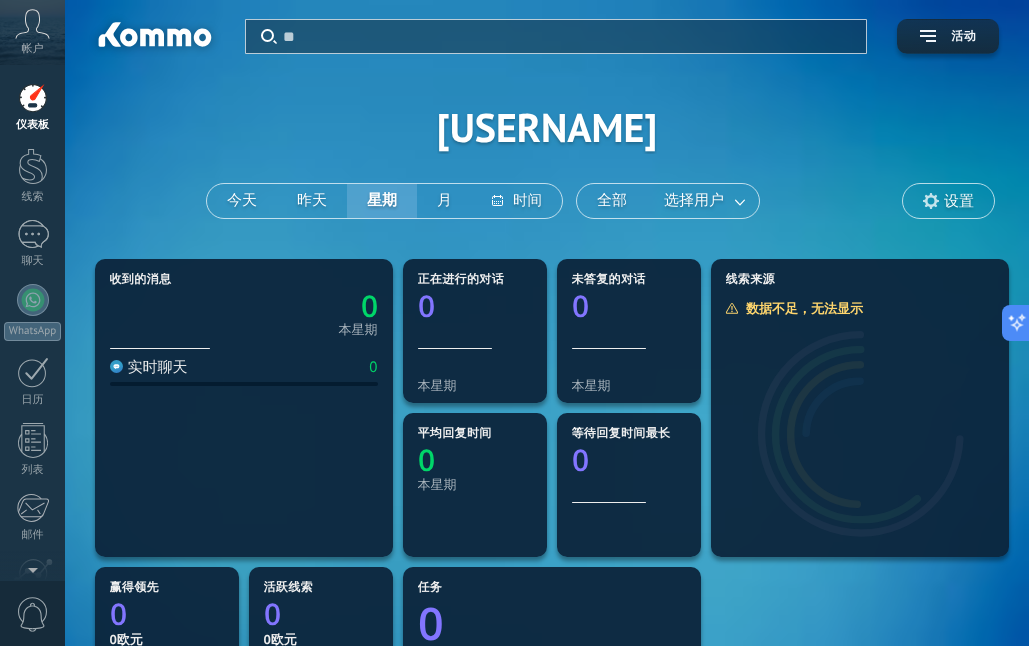 click 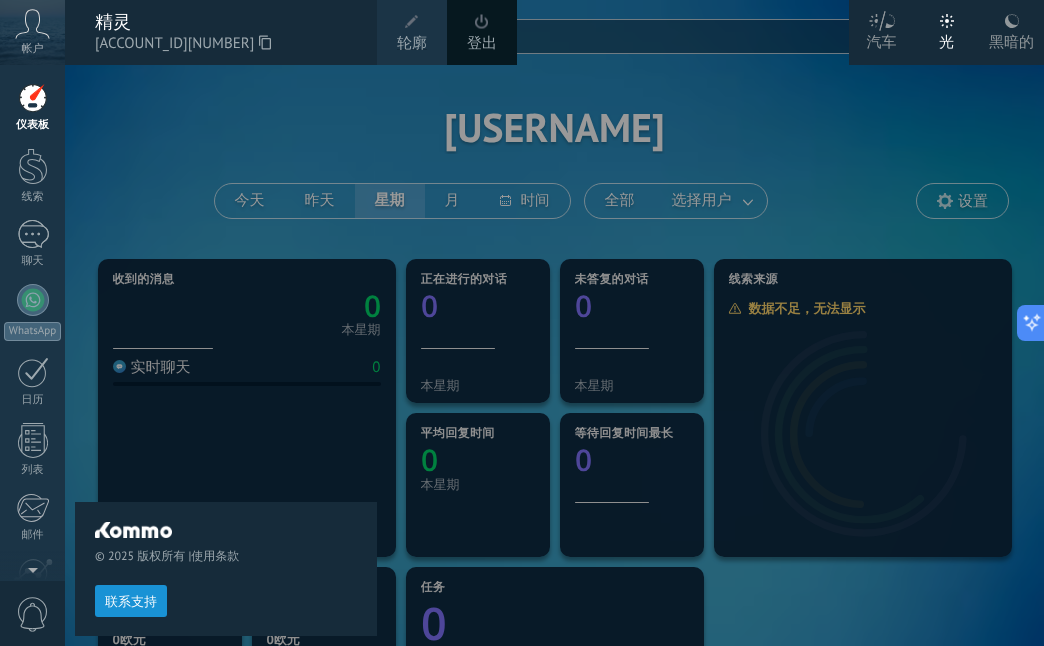 click on "© 2025 版权所有 | 使用条款
联系支持" at bounding box center (226, 355) 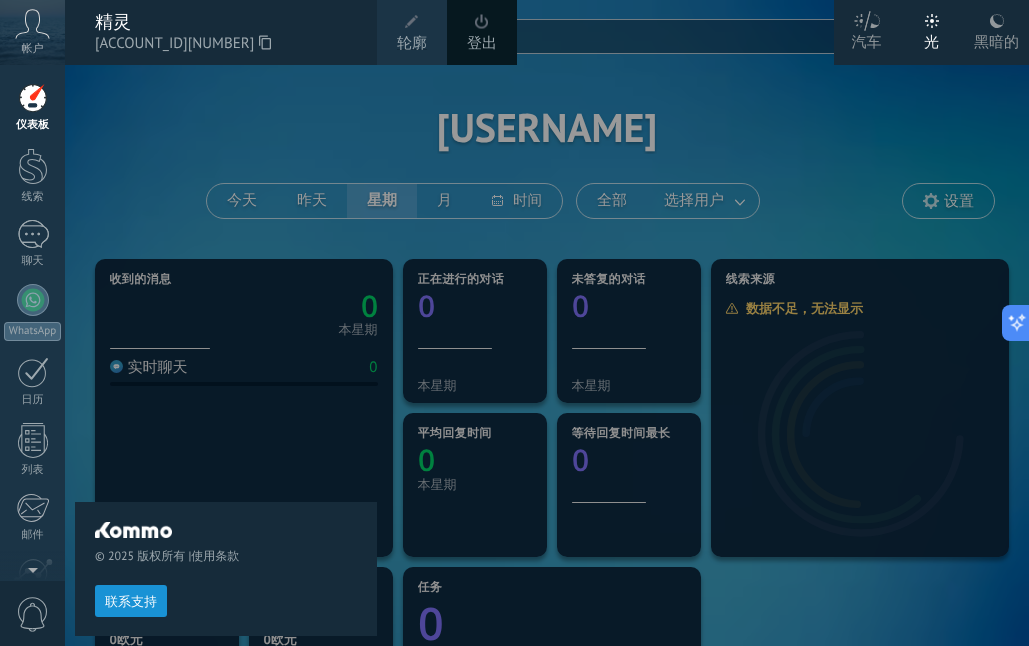 type on "*" 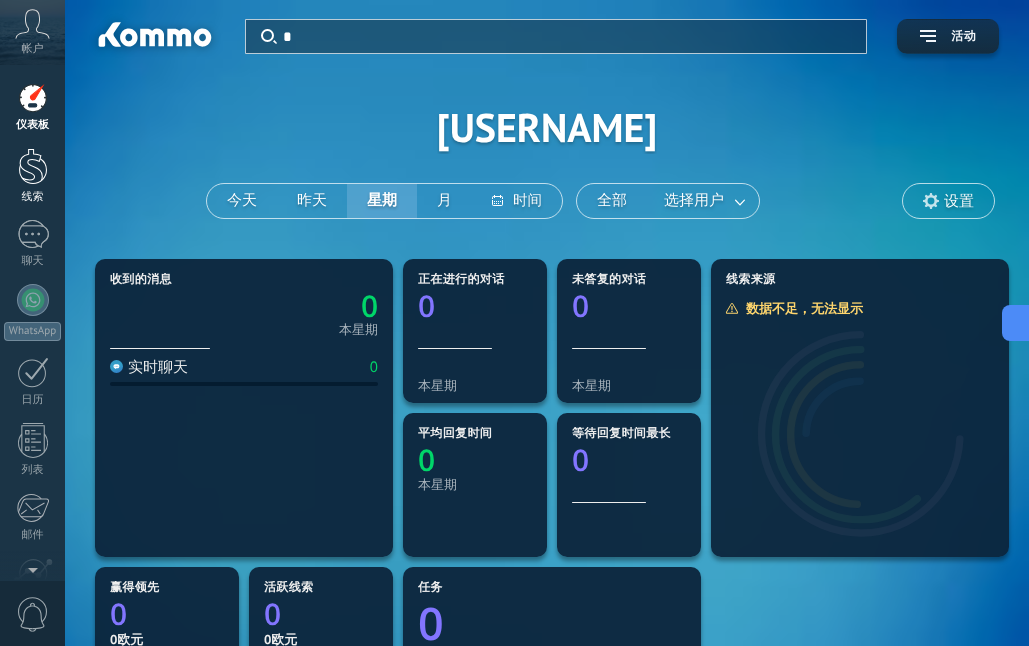 click on "线索" at bounding box center (32, 176) 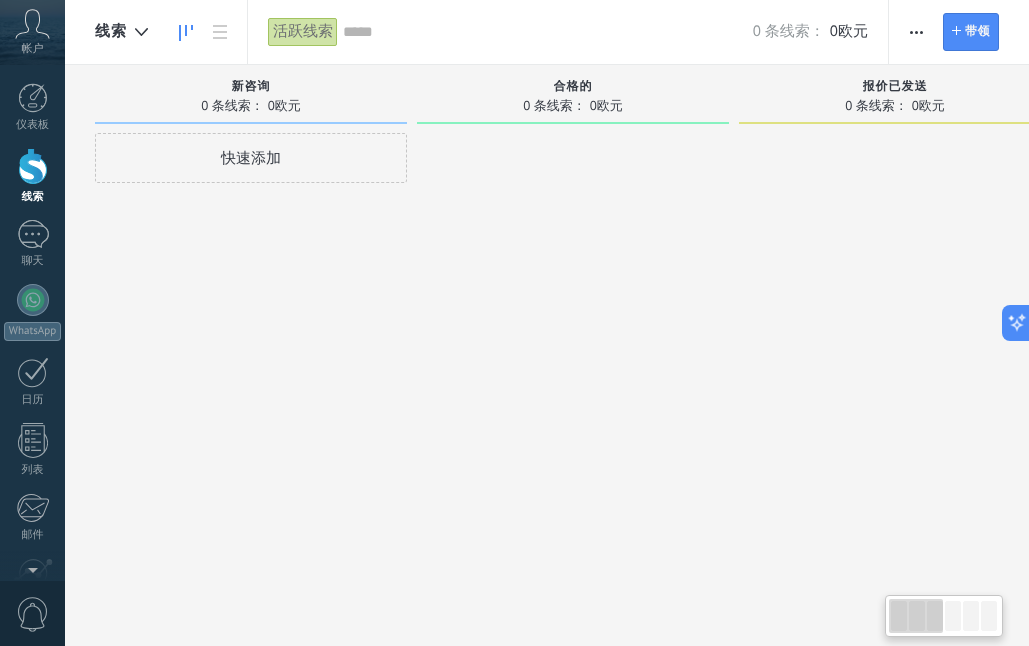 click at bounding box center (573, 325) 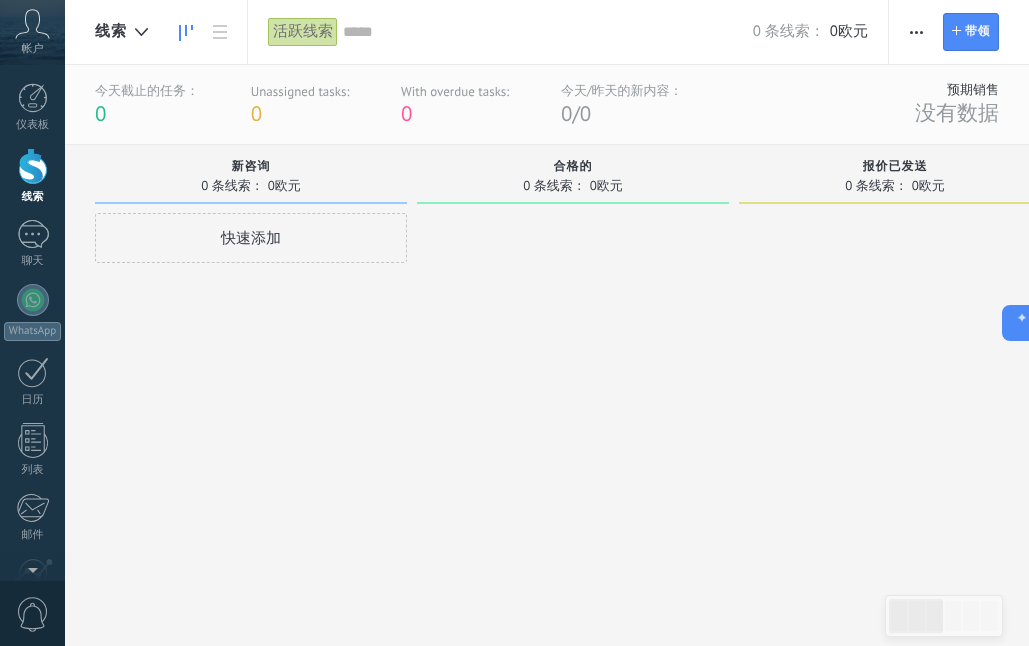 click on "快速添加" at bounding box center (251, 238) 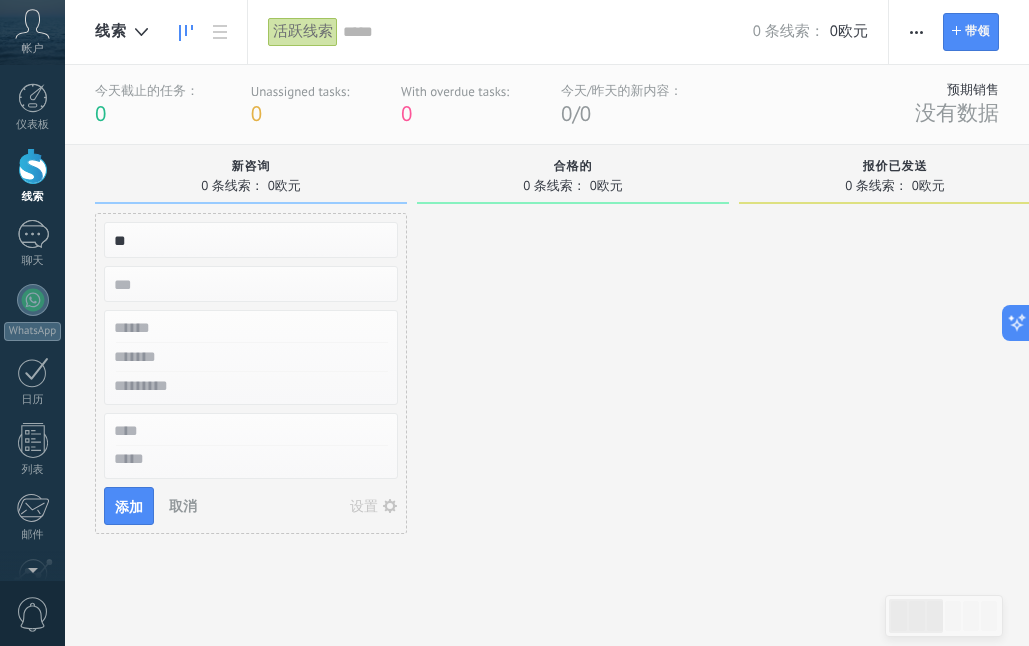 type on "**" 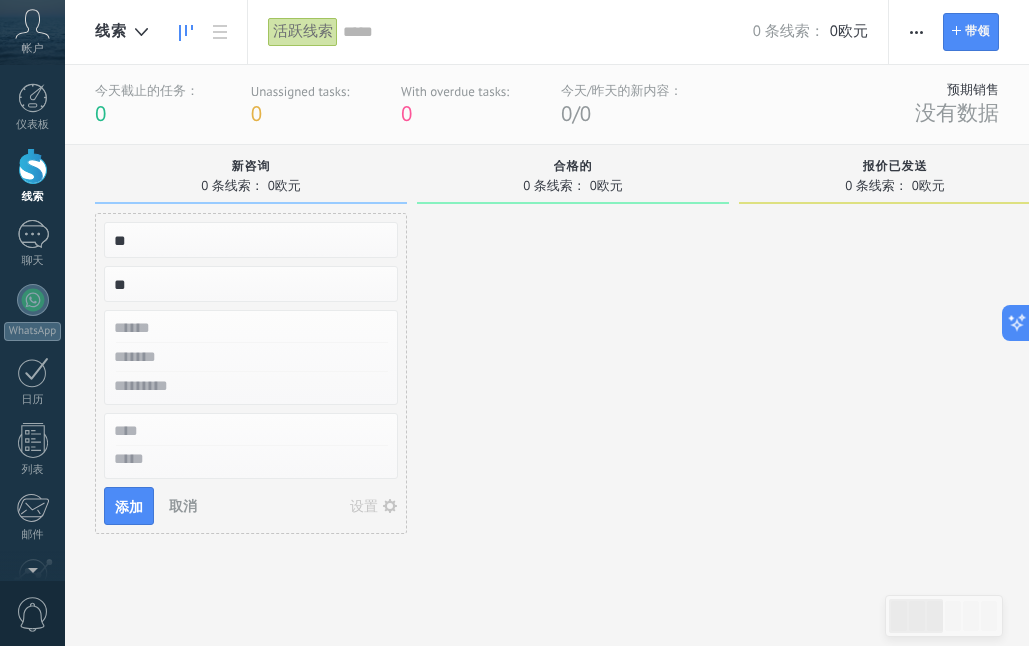 type on "**" 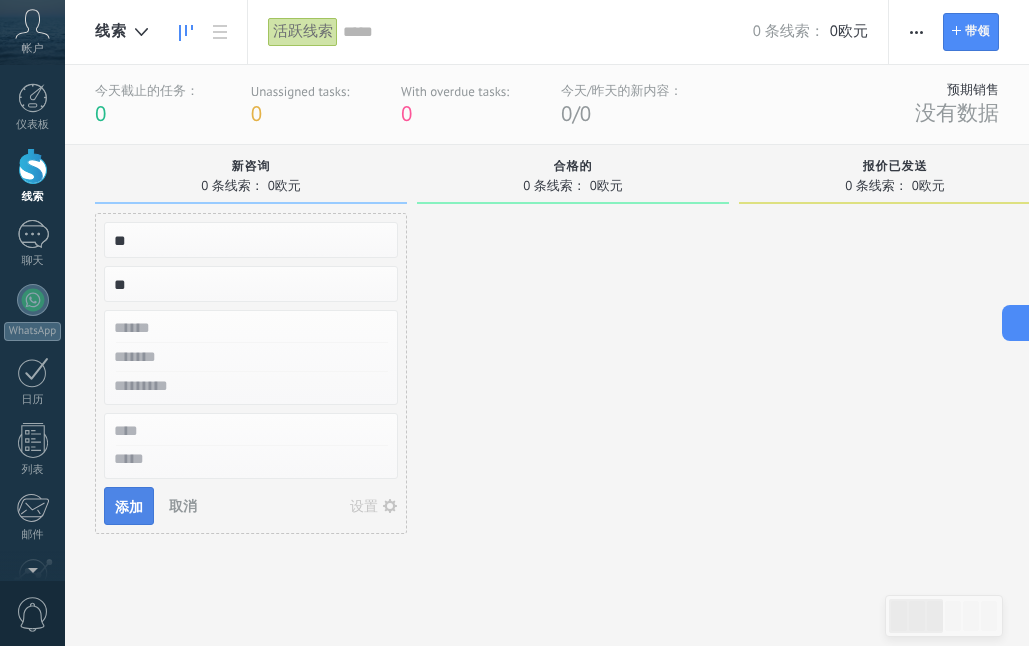 click on "添加" at bounding box center (129, 507) 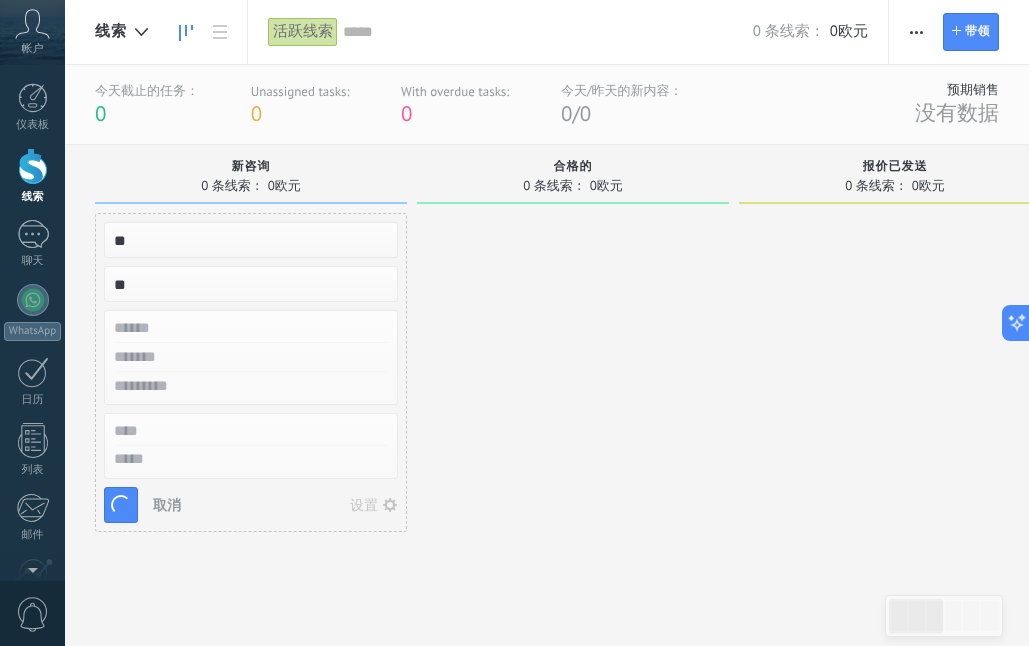 click at bounding box center [573, 405] 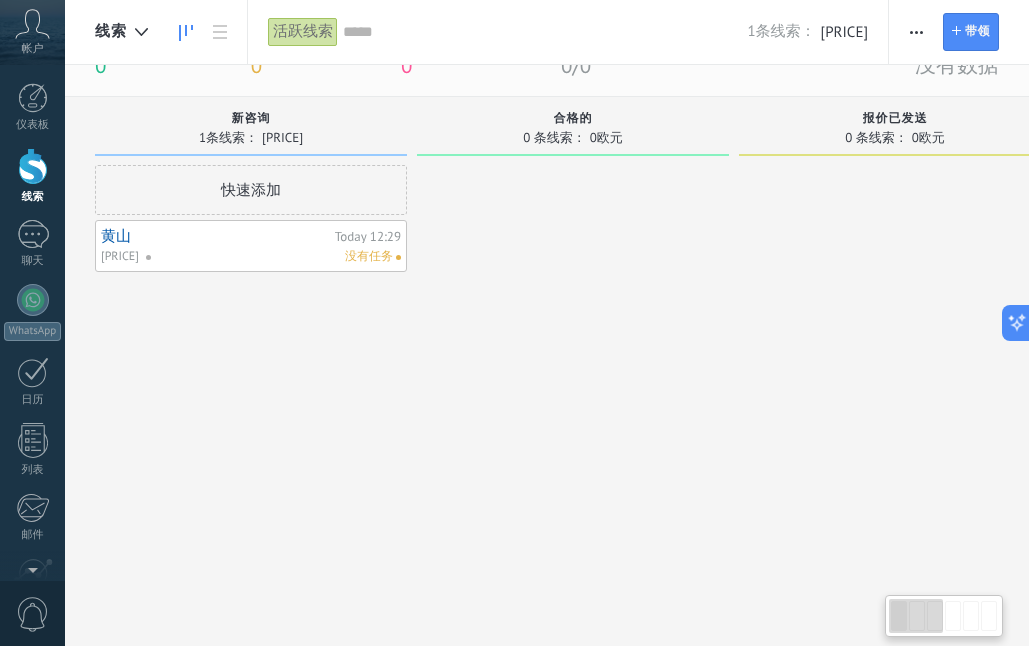 scroll, scrollTop: 0, scrollLeft: 0, axis: both 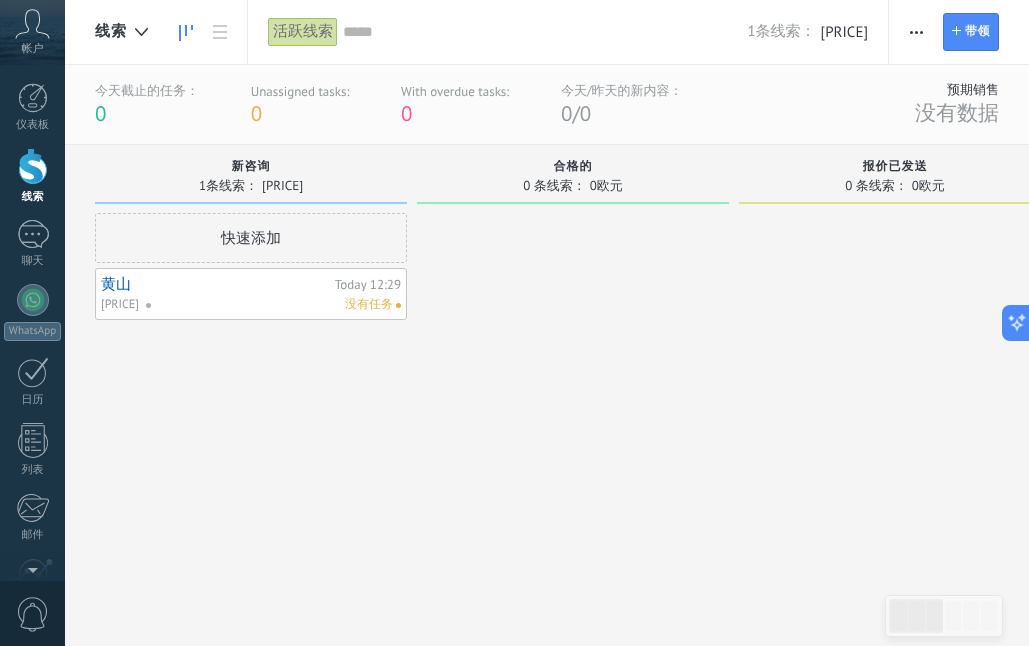 click on "没有任务" at bounding box center [269, 305] 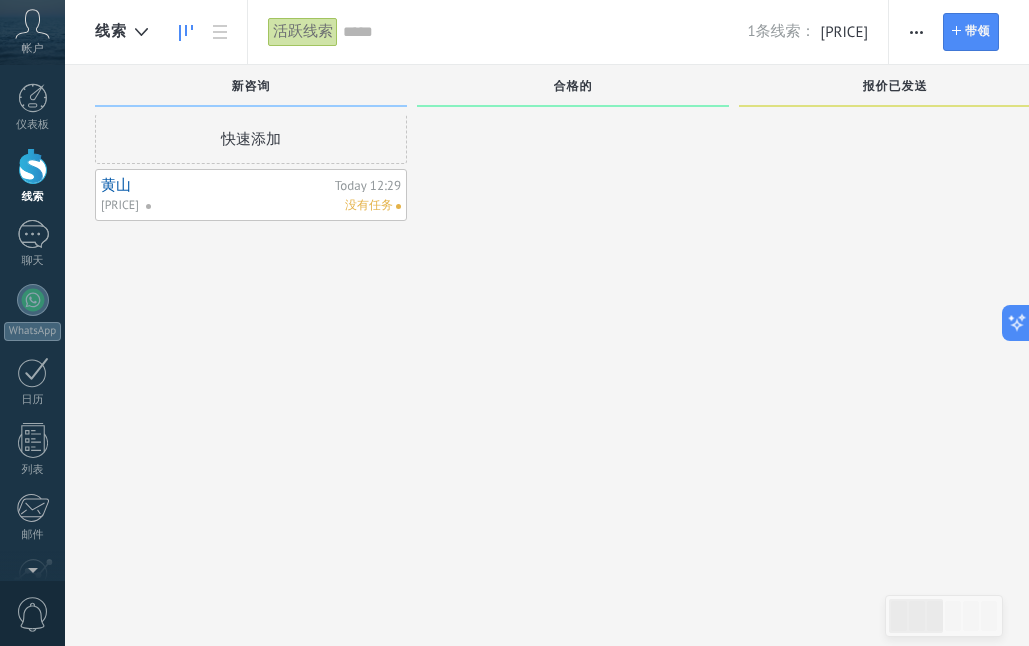 scroll, scrollTop: 19, scrollLeft: 0, axis: vertical 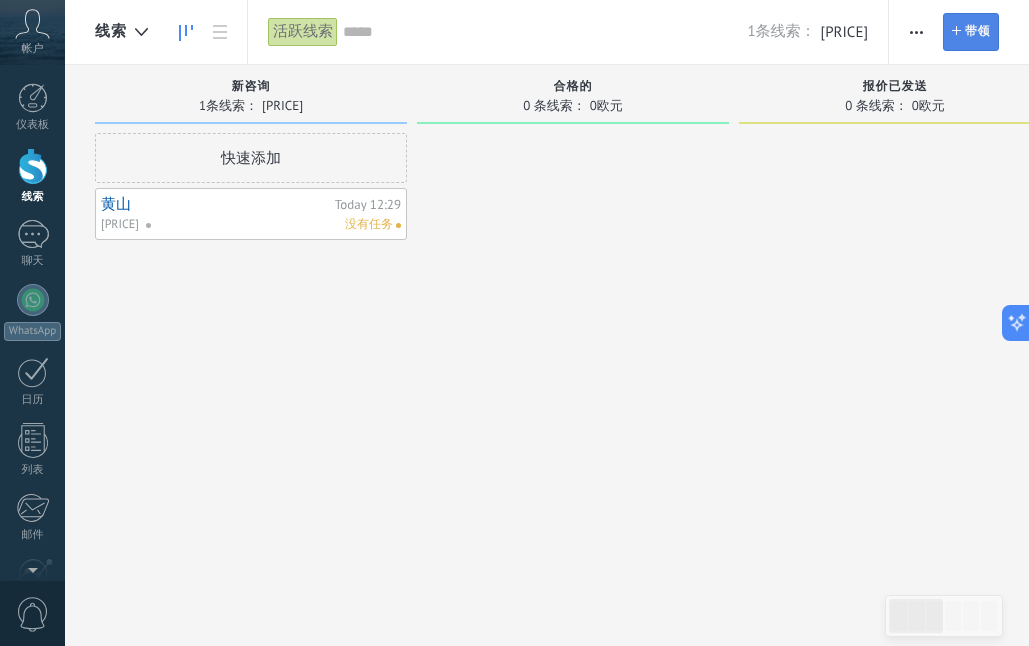 click on "带领" at bounding box center (977, 31) 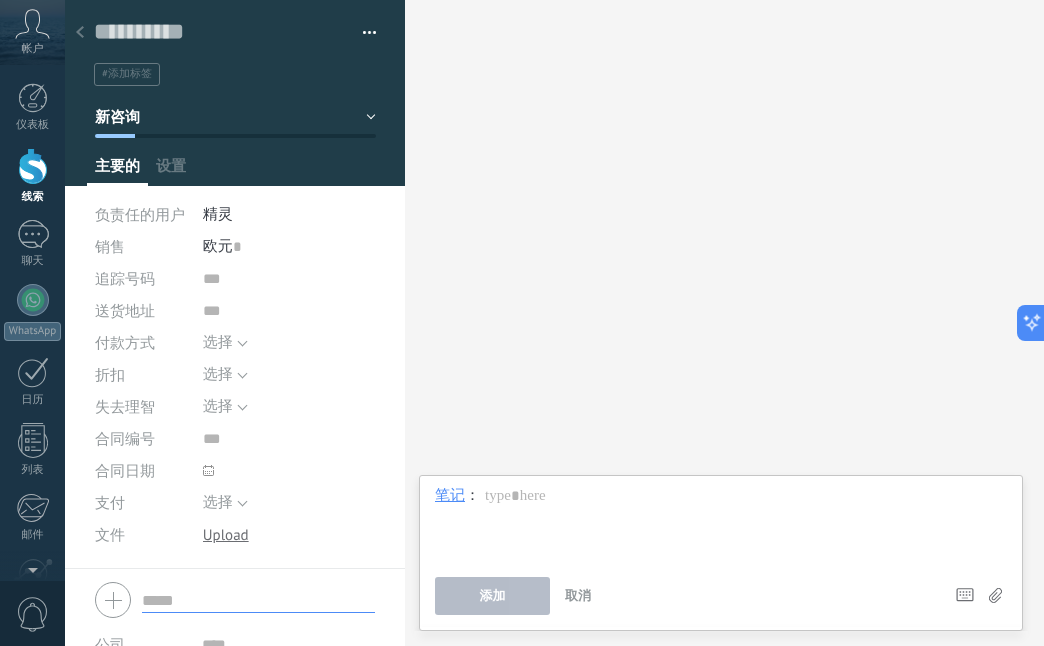click on "欧元" at bounding box center [218, 246] 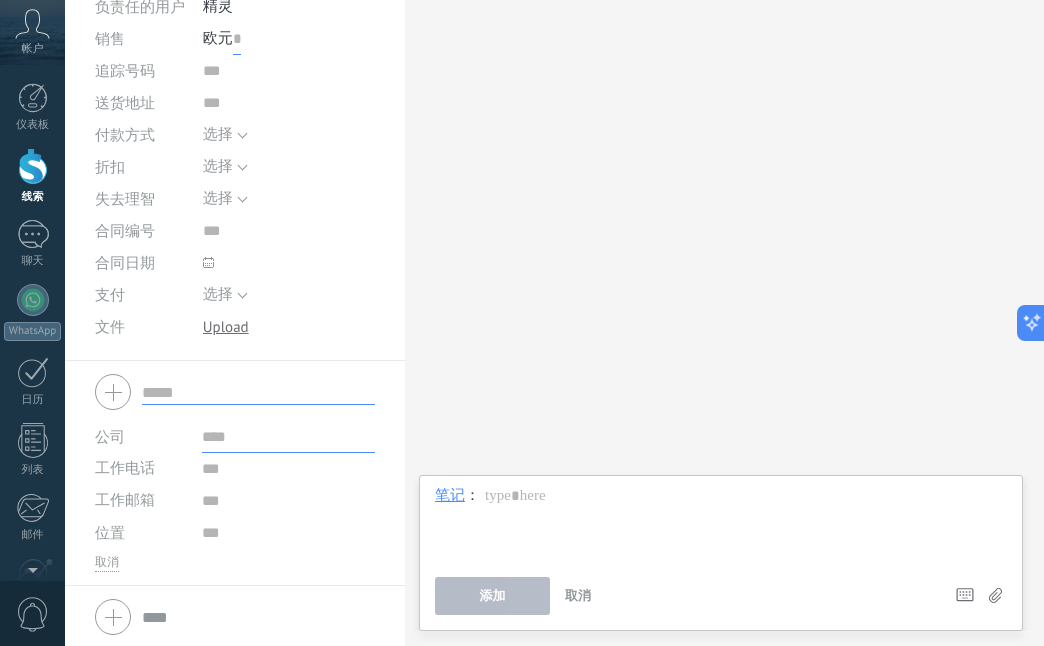 scroll, scrollTop: 212, scrollLeft: 0, axis: vertical 